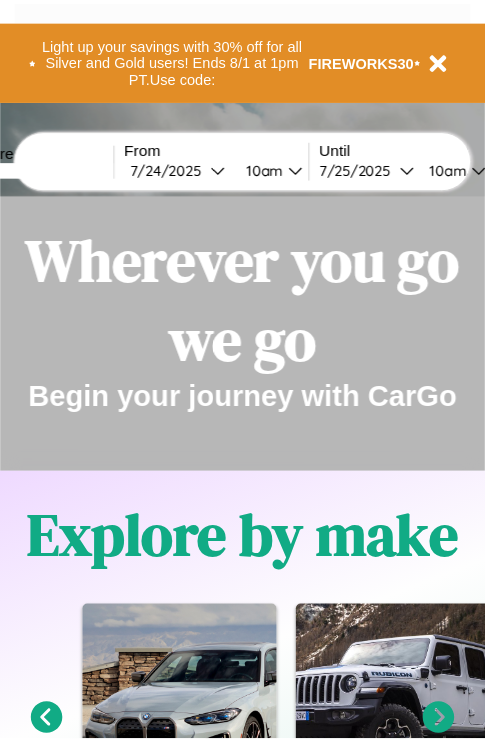 scroll, scrollTop: 0, scrollLeft: 0, axis: both 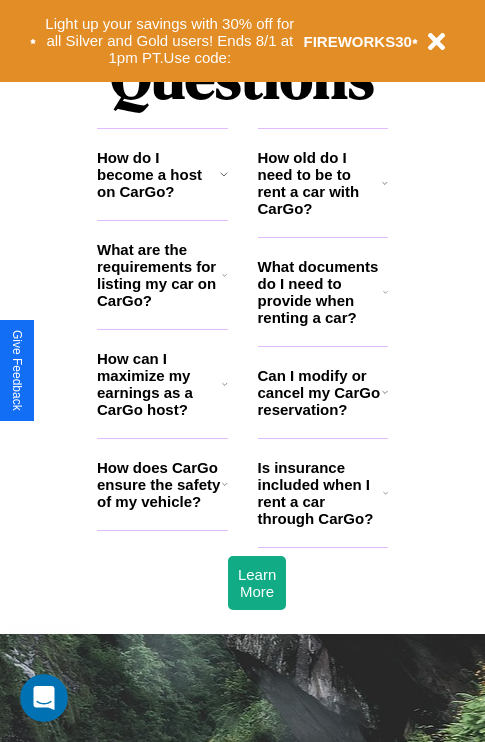 click 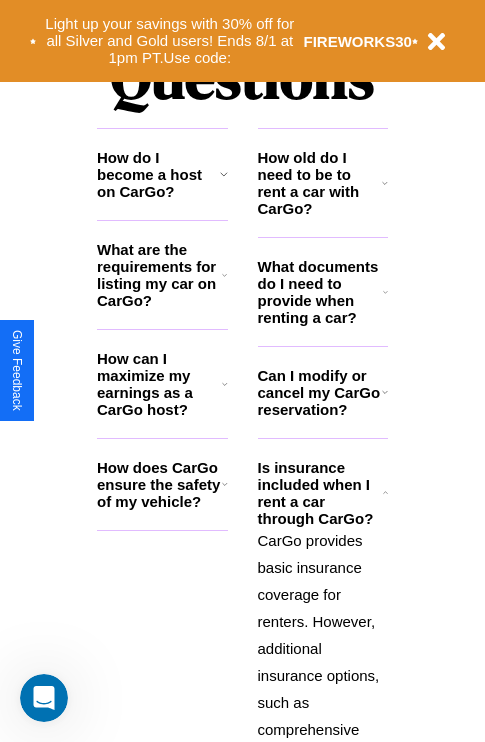 click 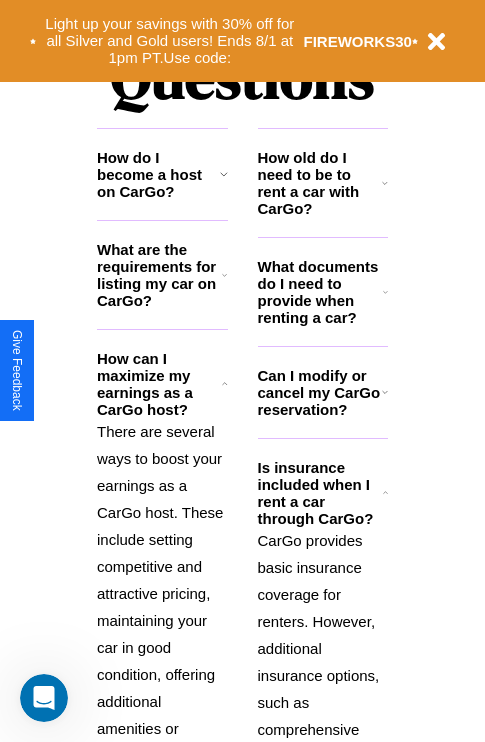click 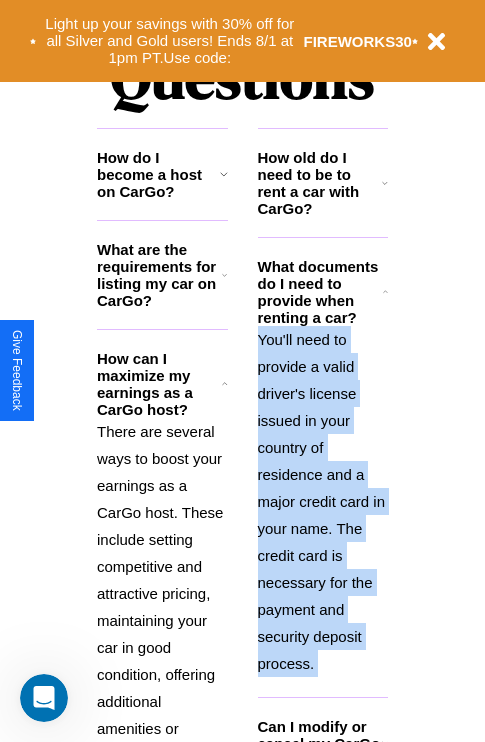 click on "You'll need to provide a valid driver's license issued in your country of residence and a major credit card in your name. The credit card is necessary for the payment and security deposit process." at bounding box center (323, 501) 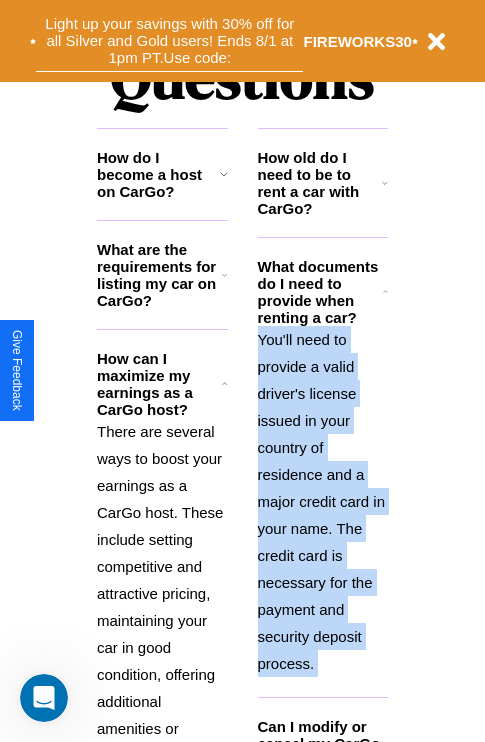click on "Light up your savings with 30% off for all Silver and Gold users! Ends 8/1 at 1pm PT.  Use code:" at bounding box center (169, 41) 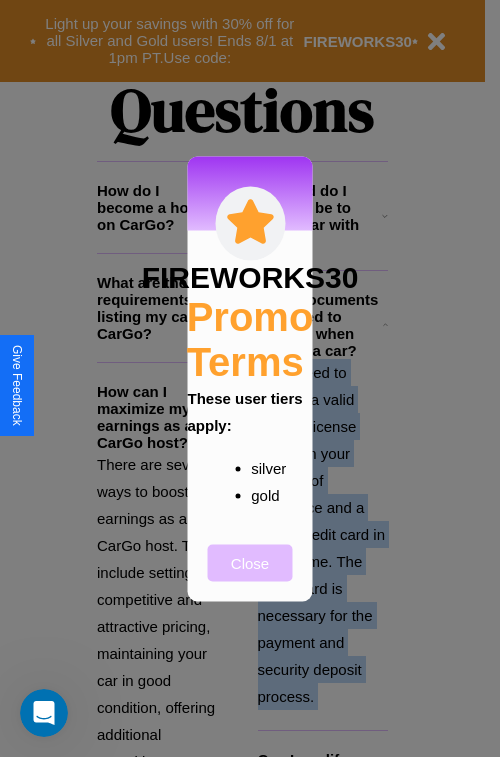 click on "Close" at bounding box center [250, 562] 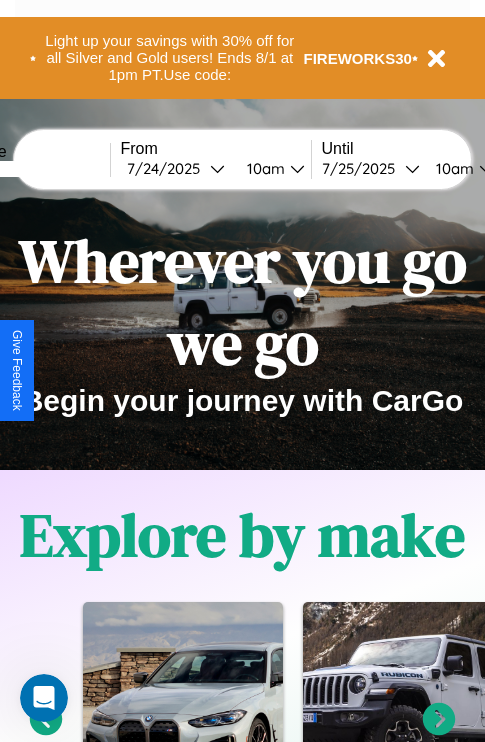 scroll, scrollTop: 0, scrollLeft: 0, axis: both 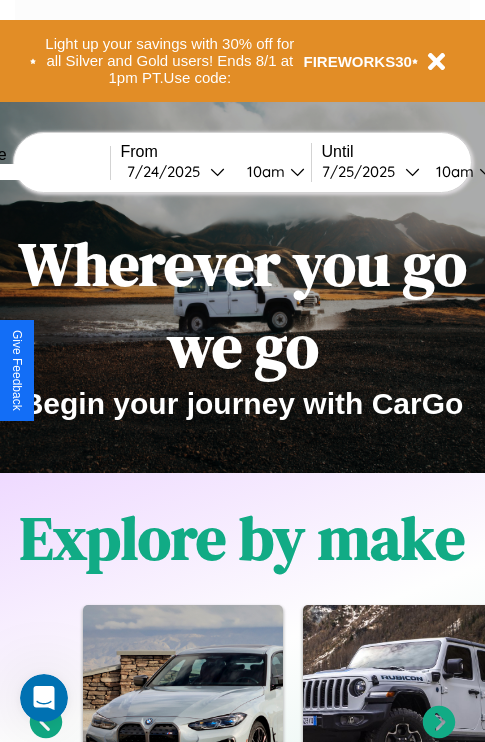 click at bounding box center (35, 172) 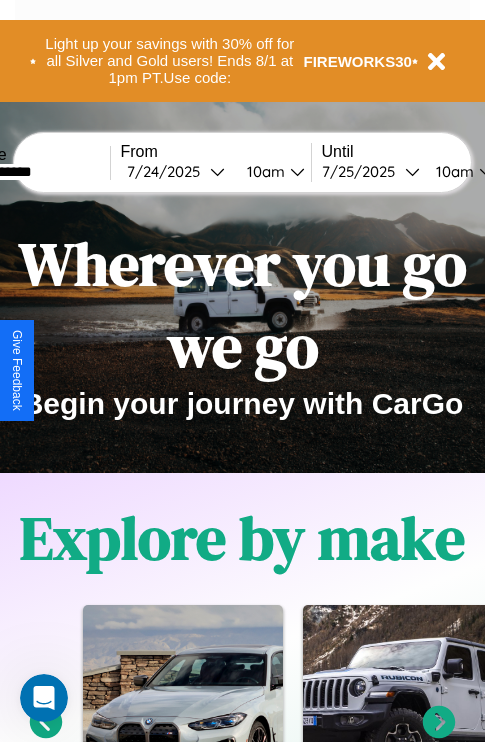 type on "**********" 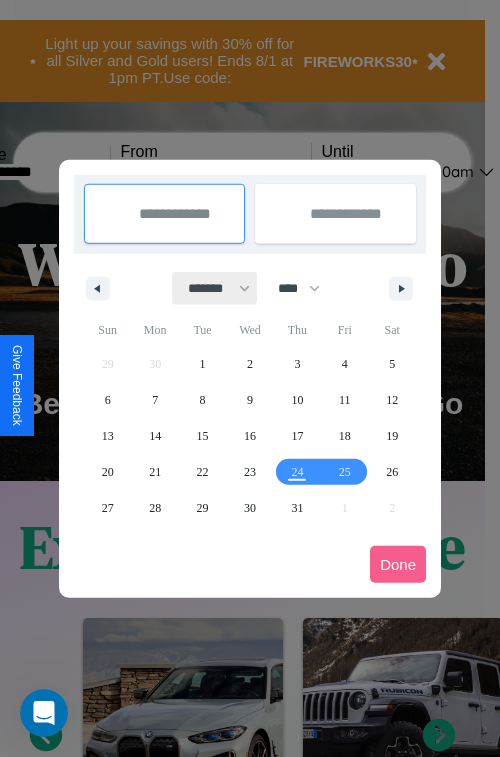 click on "******* ******** ***** ***** *** **** **** ****** ********* ******* ******** ********" at bounding box center (215, 288) 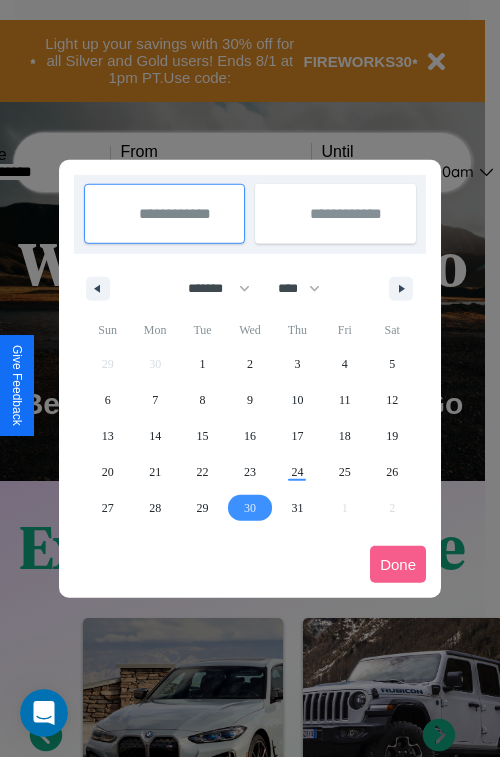 click on "30" at bounding box center [250, 508] 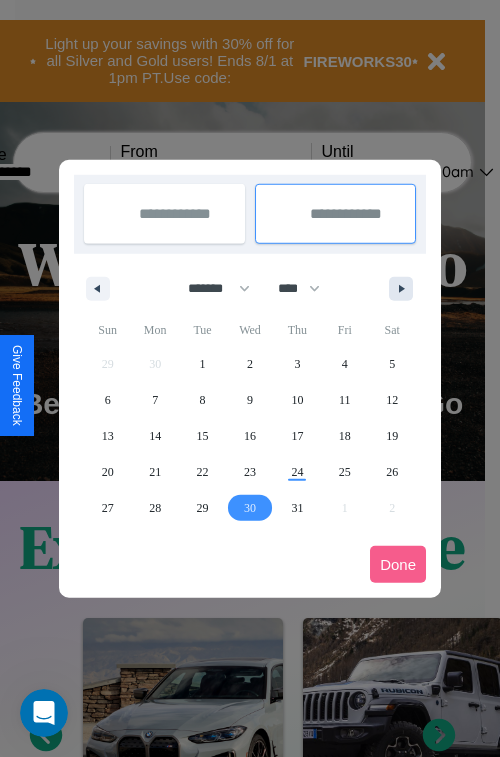 click at bounding box center (405, 289) 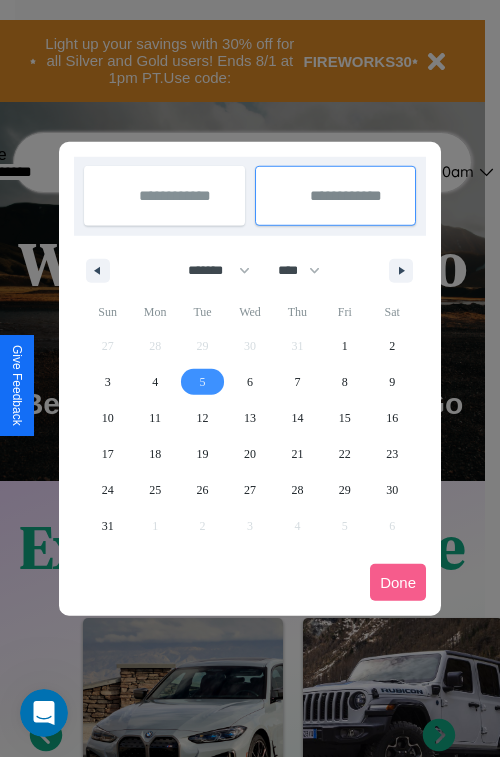 click on "5" at bounding box center (203, 382) 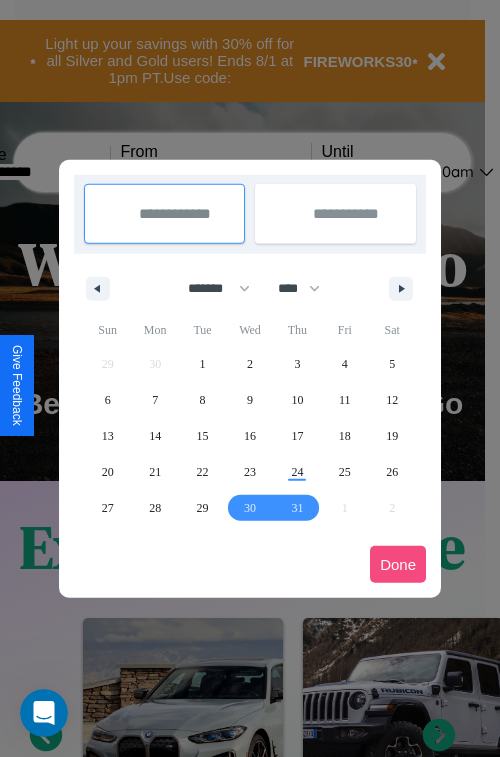 click on "Done" at bounding box center [398, 564] 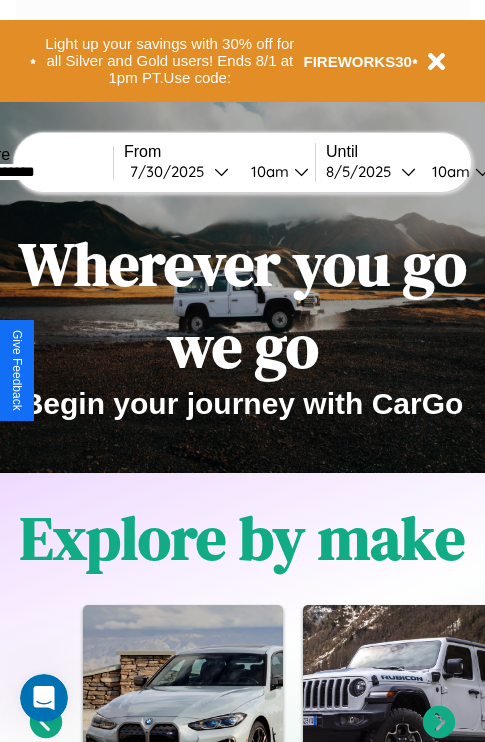 click on "10am" at bounding box center [448, 171] 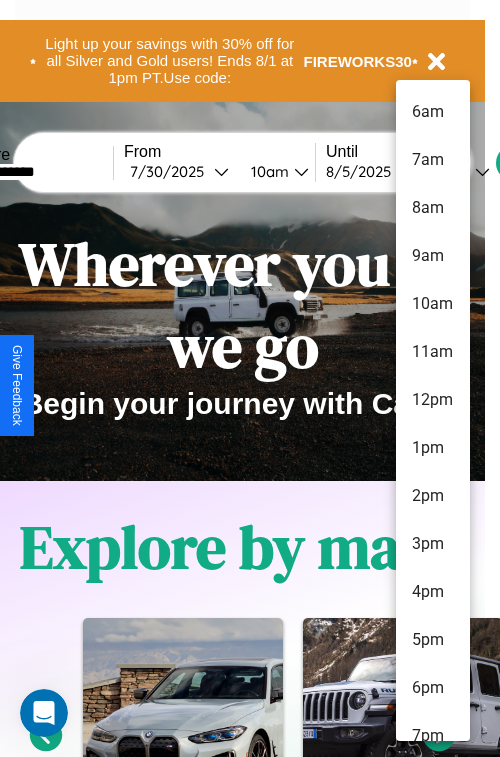 click on "12pm" at bounding box center [433, 400] 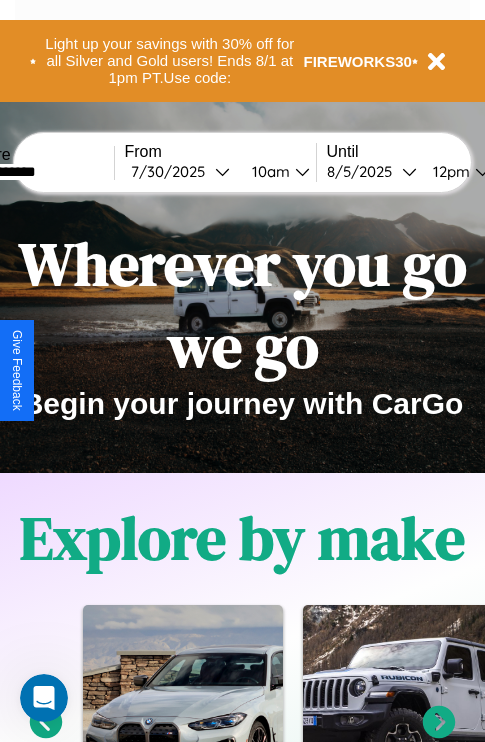 scroll, scrollTop: 0, scrollLeft: 72, axis: horizontal 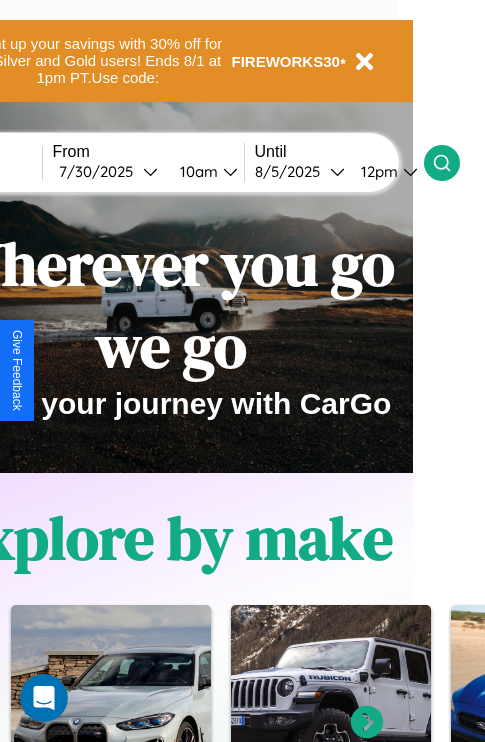 click 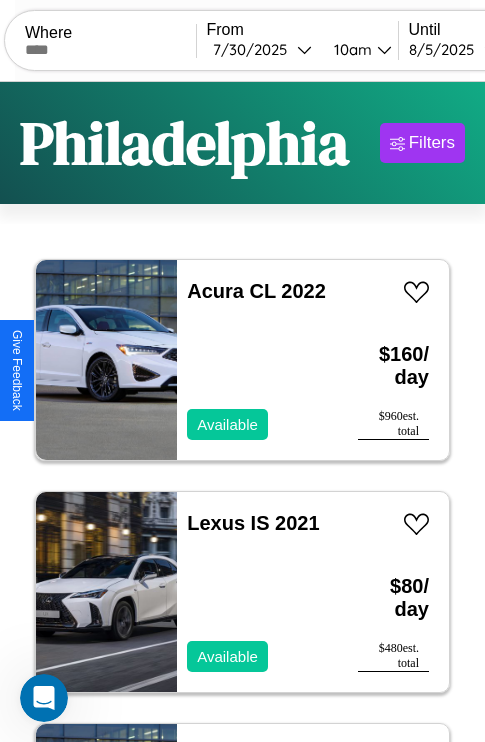 scroll, scrollTop: 95, scrollLeft: 0, axis: vertical 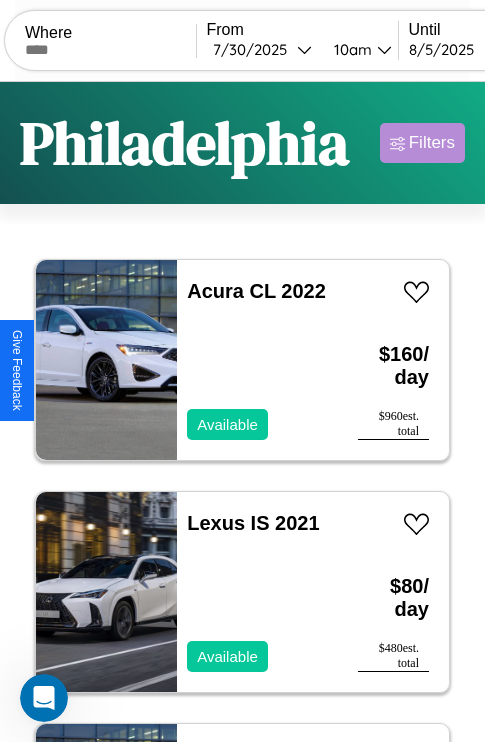click on "Filters" at bounding box center [432, 143] 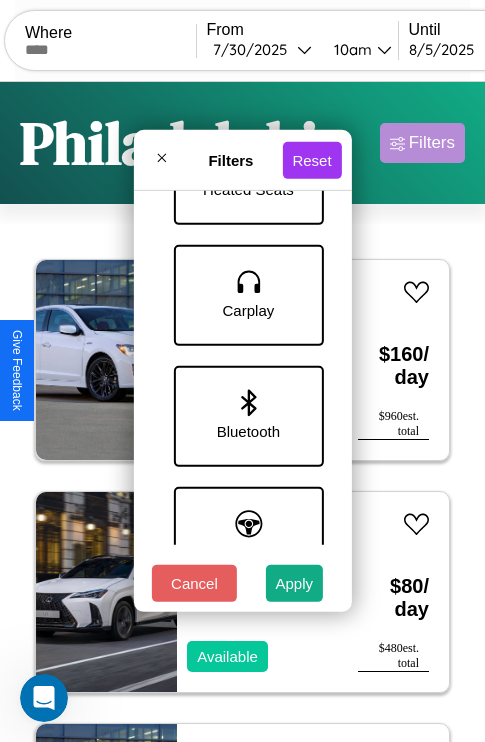 scroll, scrollTop: 1374, scrollLeft: 0, axis: vertical 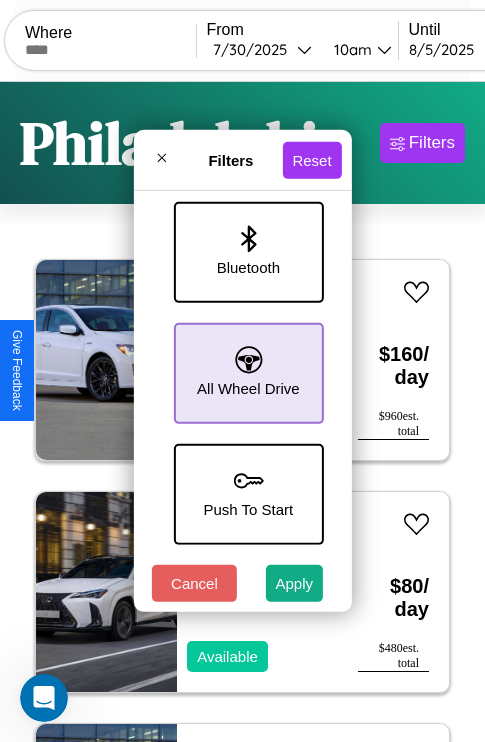 click 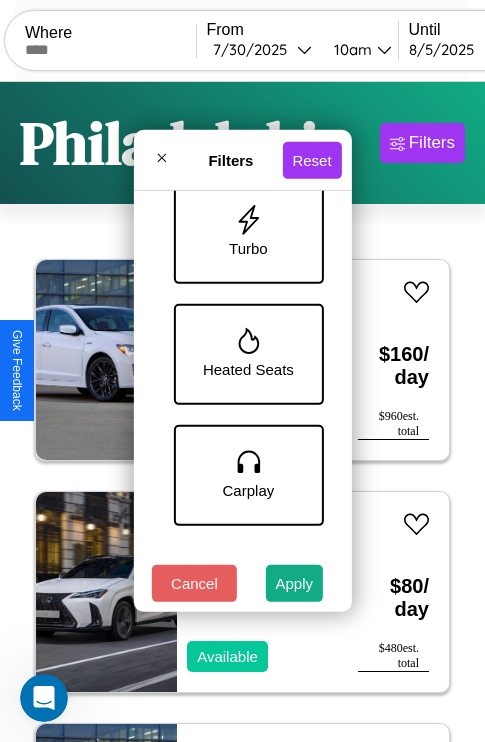 scroll, scrollTop: 893, scrollLeft: 0, axis: vertical 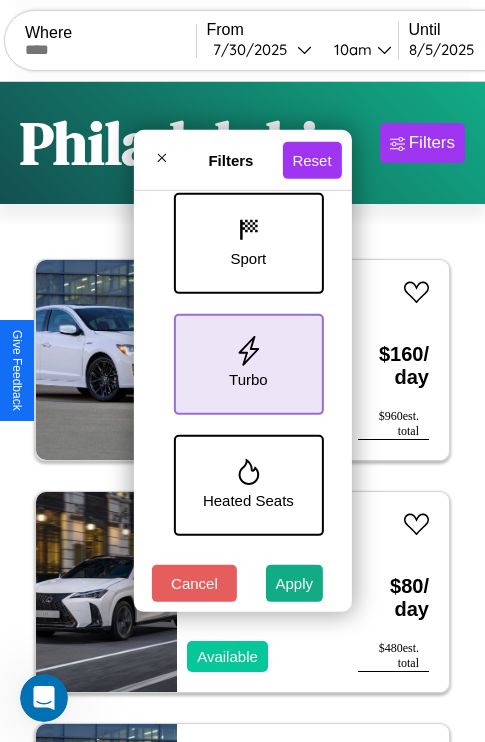 click 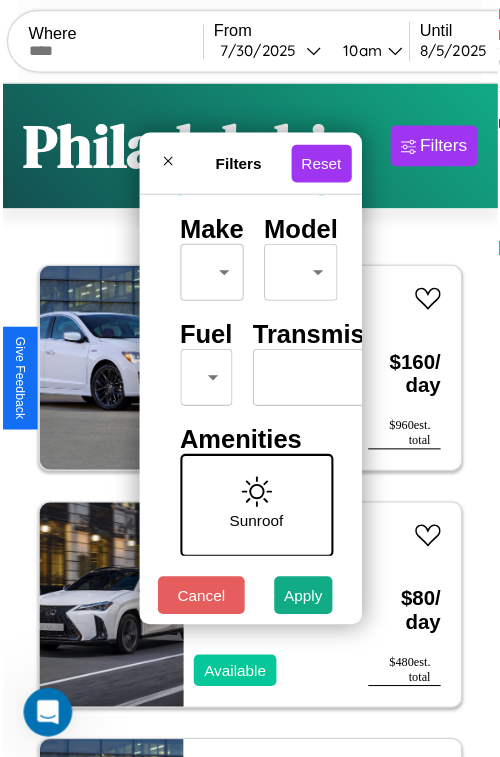 scroll, scrollTop: 59, scrollLeft: 0, axis: vertical 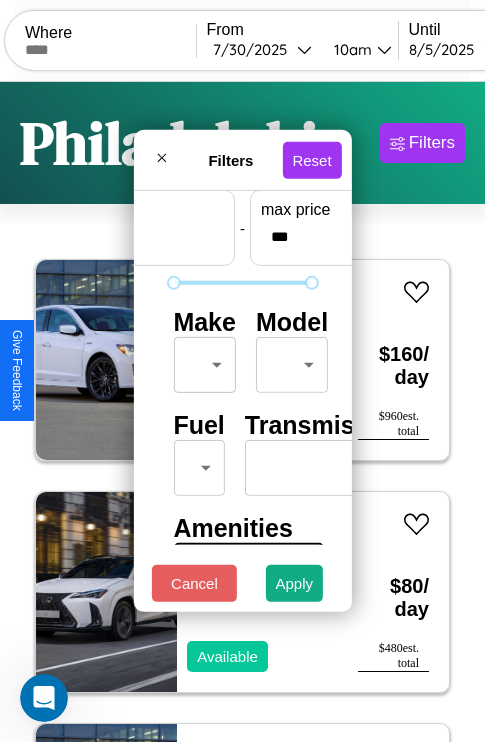 click on "CarGo Where From [DATE] [TIME] Until [DATE] [TIME] Become a Host Login Sign Up [CITY] Filters 10  cars in this area These cars can be picked up in this city. Acura   CL   2022 Available $ 160  / day $ 960  est. total Lexus   IS   2021 Available $ 80  / day $ 480  est. total Acura   RSX   2023 Unavailable $ 70  / day $ 420  est. total Infiniti   EX35   2020 Available $ 120  / day $ 720  est. total Buick   Skylark   2017 Unavailable $ 200  / day $ 1200  est. total Hyundai   Palisade   2019 Available $ 170  / day $ 1020  est. total Ford   LTL9000   2024 Available $ 120  / day $ 720  est. total Mazda   MX-3   2023 Available $ 40  / day $ 240  est. total Land Rover   LR4   2024 Unavailable $ 40  / day $ 240  est. total Subaru   XT   2018 Available $ 190  / day $ 1140  est. total Filters Reset Price Range min price *  -  max price *** Make ​ ​ Model ​ ​ Fuel ​ ​ Transmission ​ ​ Amenities Sunroof Moonroof Touch Display Winter Package Sport Turbo Heated Seats Carplay Bluetooth Cancel" at bounding box center [242, 412] 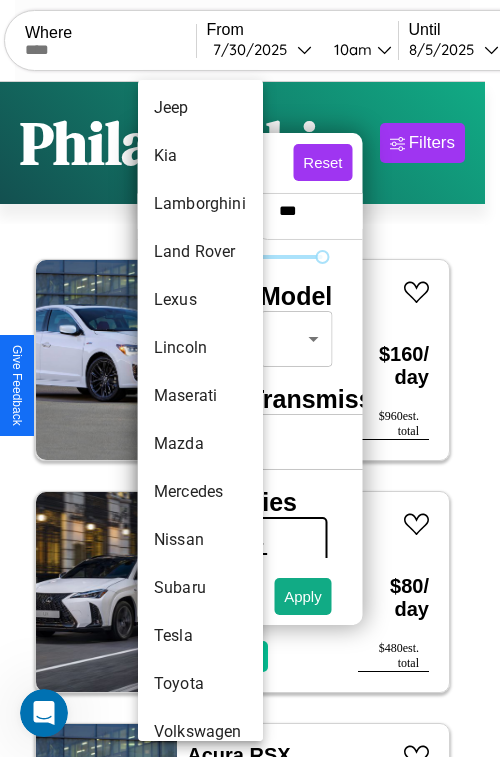 scroll, scrollTop: 1083, scrollLeft: 0, axis: vertical 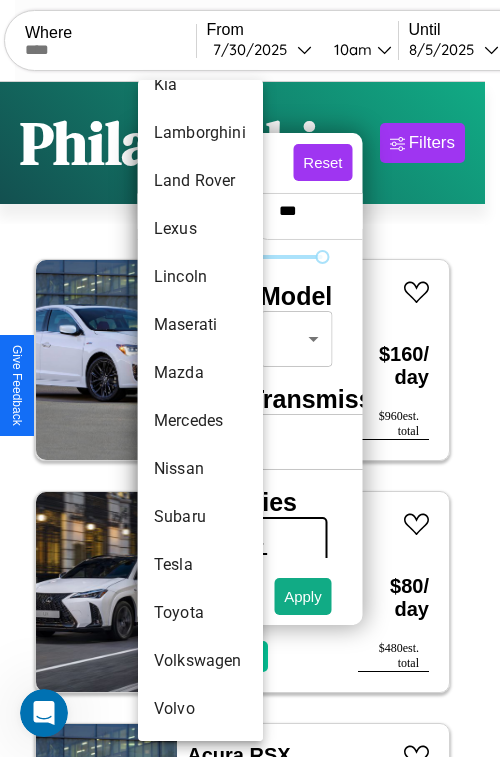 click on "Mercedes" at bounding box center [200, 421] 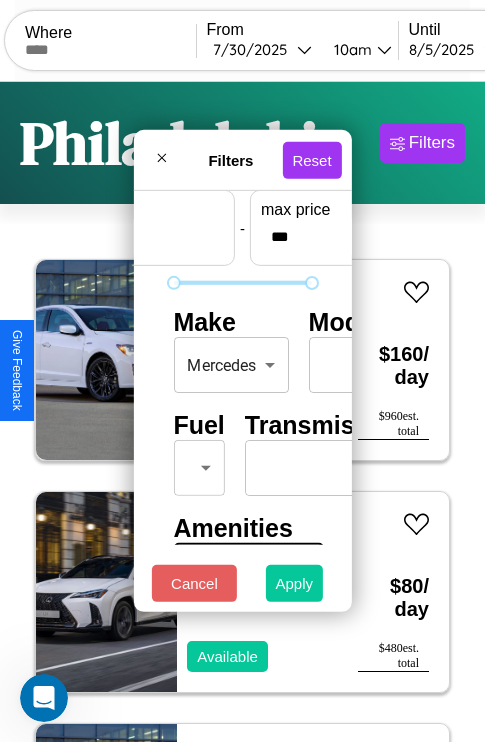 click on "Apply" at bounding box center [295, 583] 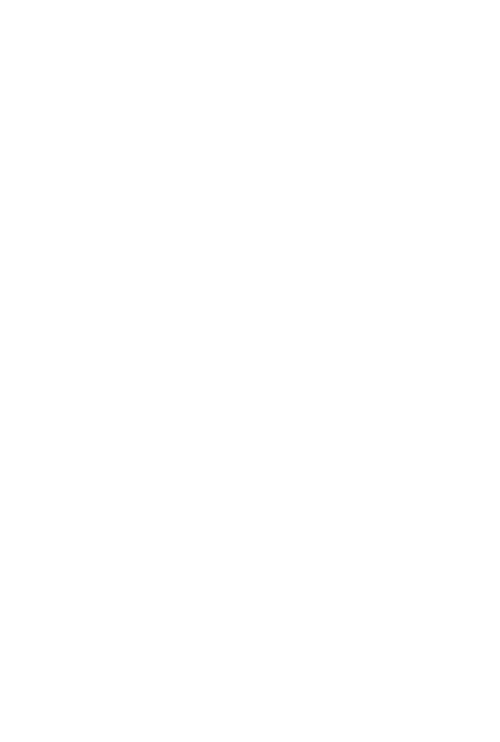 scroll, scrollTop: 0, scrollLeft: 0, axis: both 